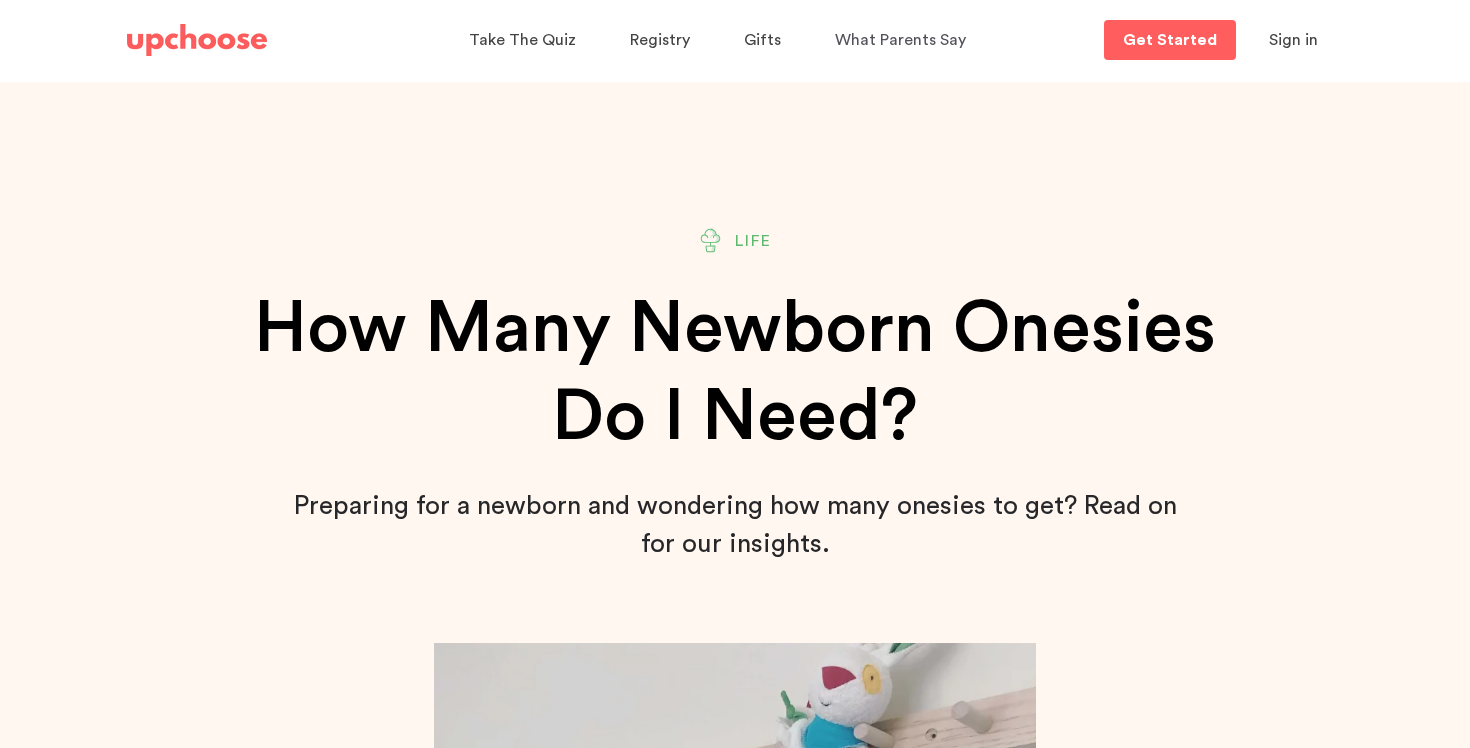 scroll, scrollTop: 0, scrollLeft: 0, axis: both 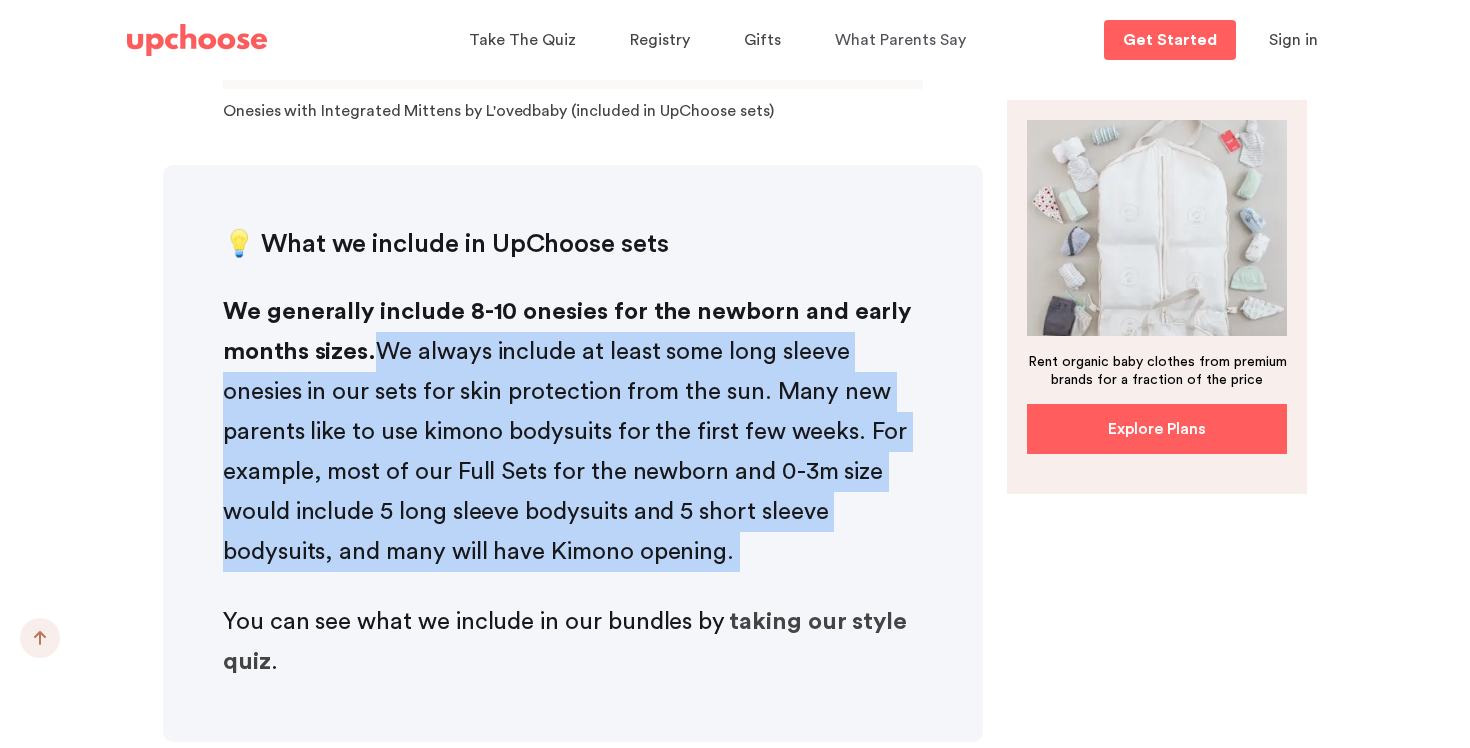 drag, startPoint x: 386, startPoint y: 319, endPoint x: 739, endPoint y: 546, distance: 419.688 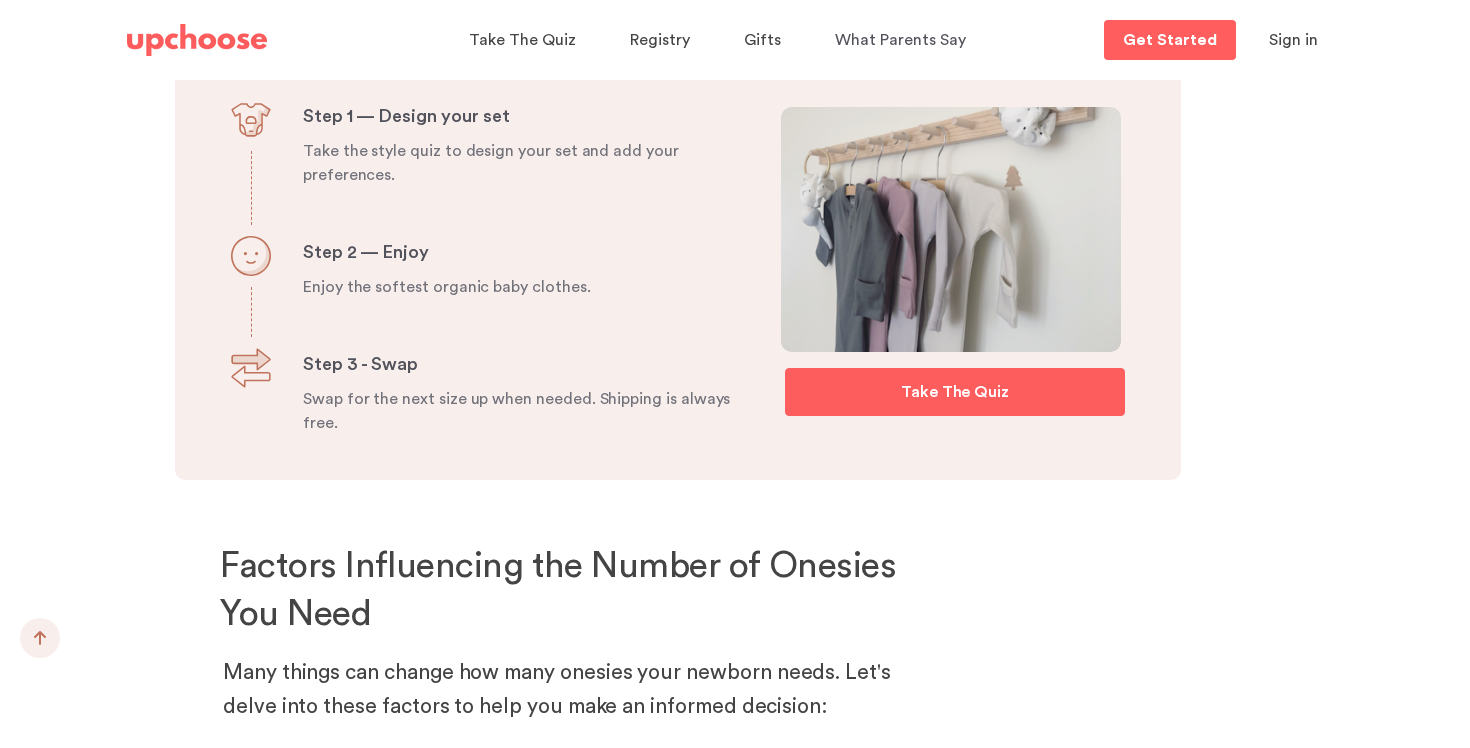 scroll, scrollTop: 10381, scrollLeft: 0, axis: vertical 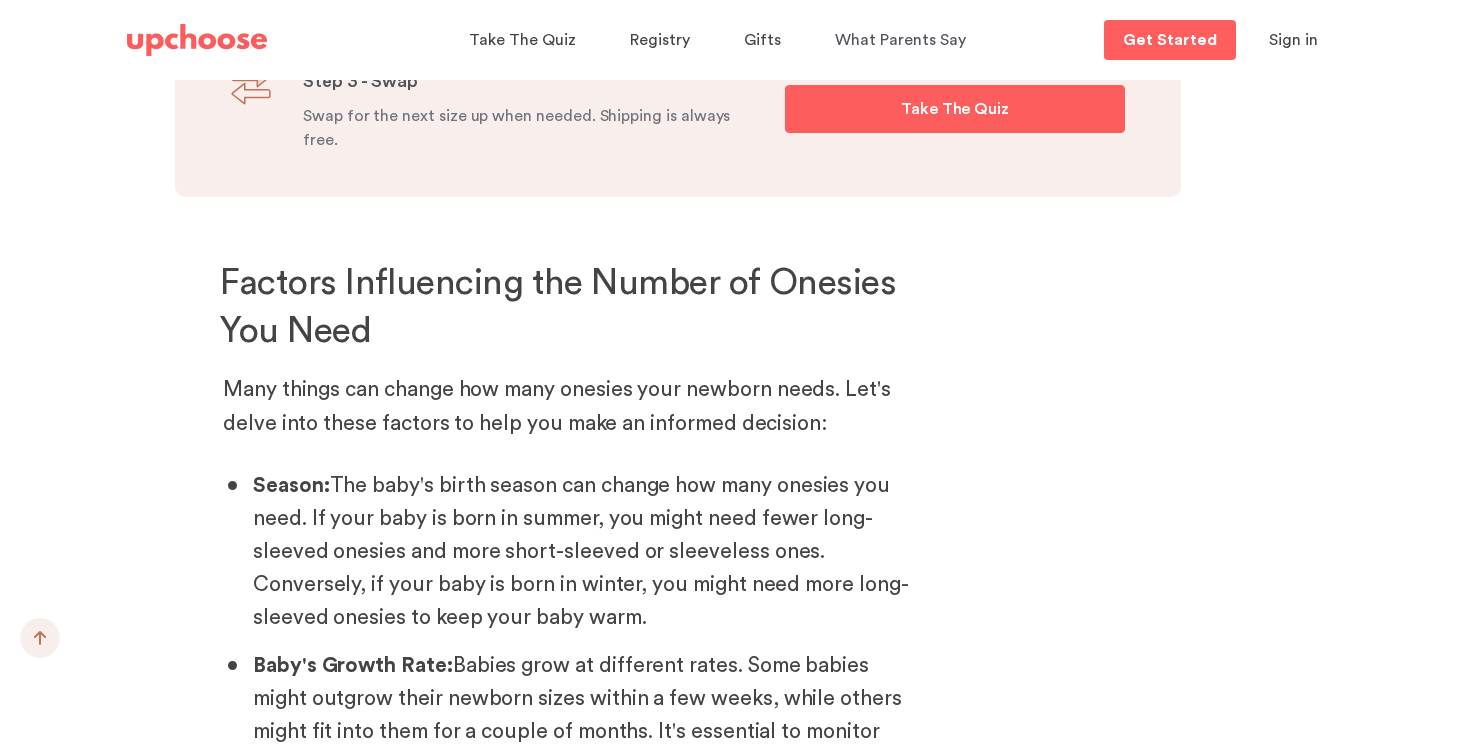 click at bounding box center [197, 40] 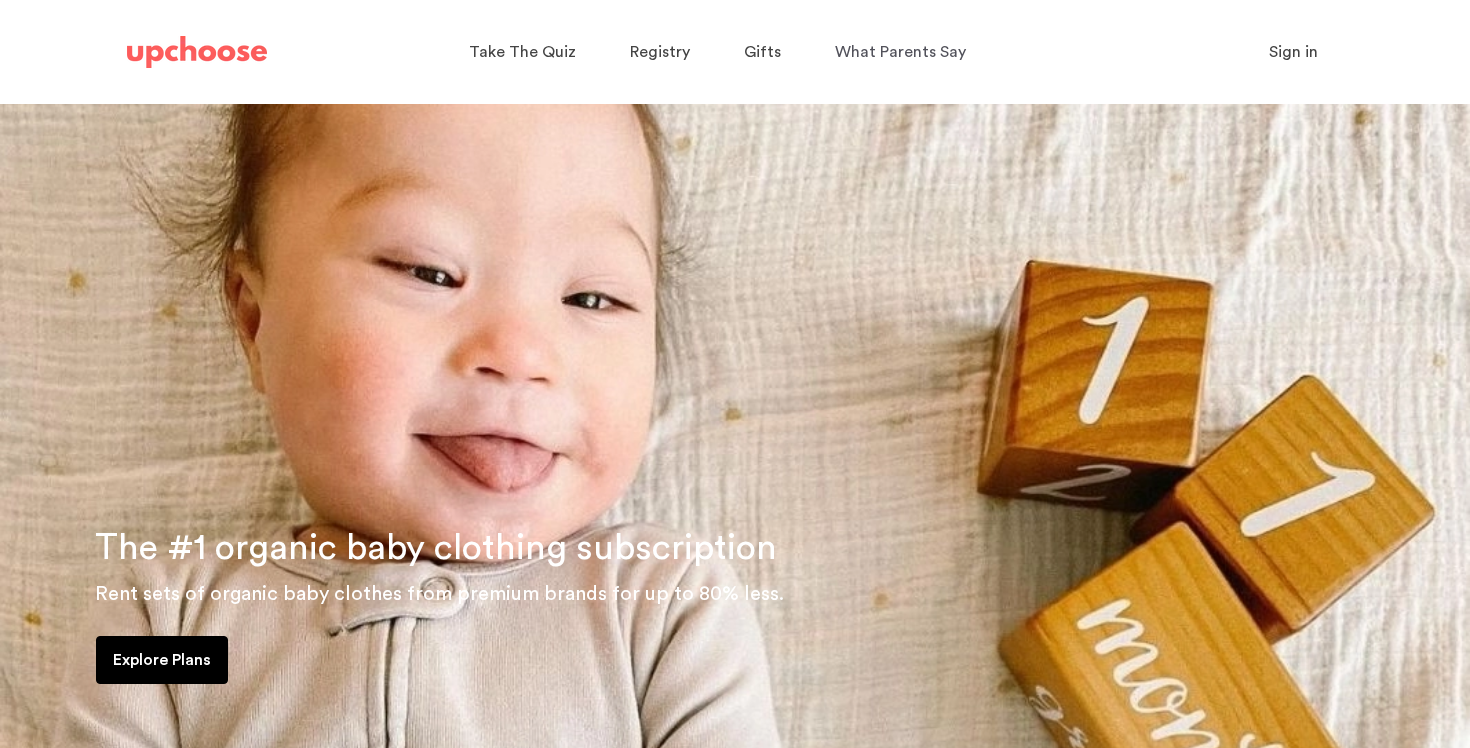 scroll, scrollTop: 27, scrollLeft: 0, axis: vertical 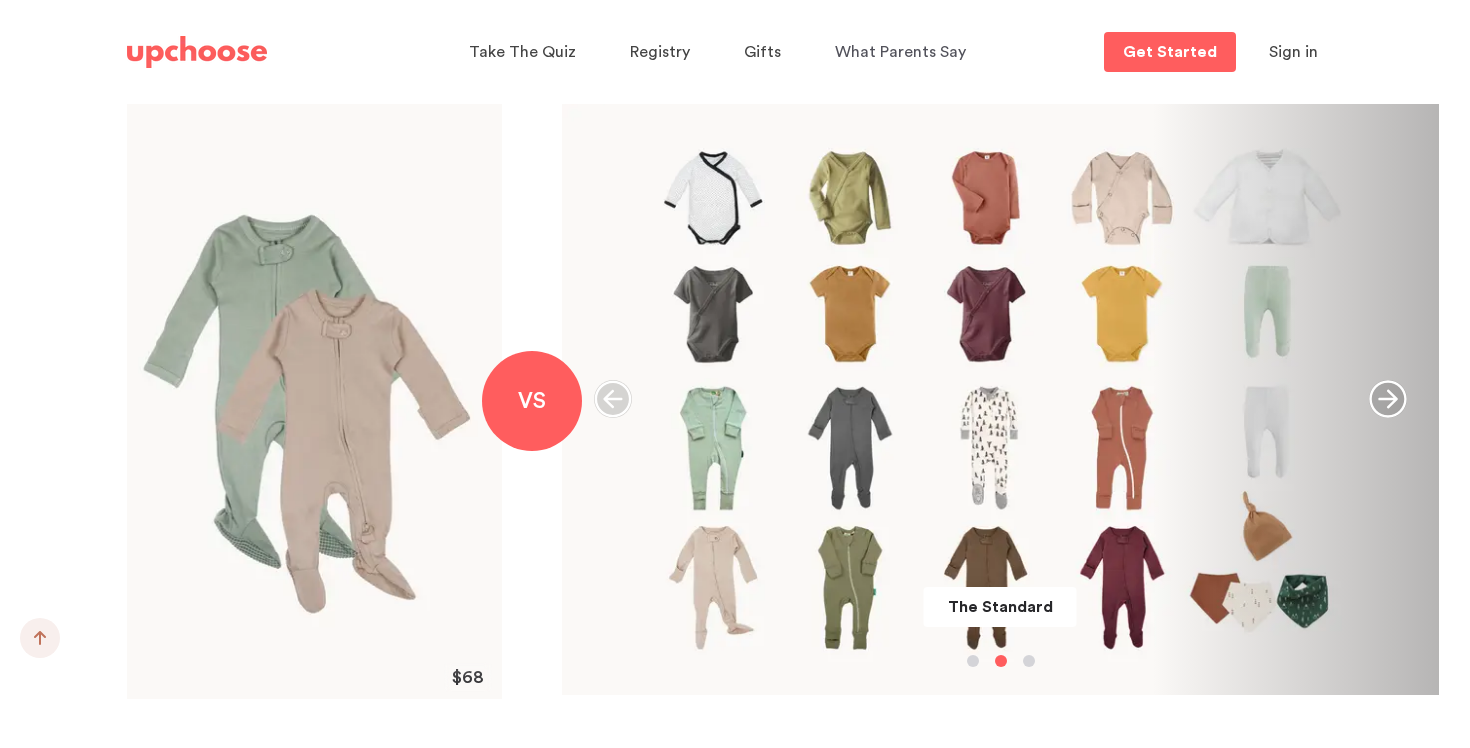 click 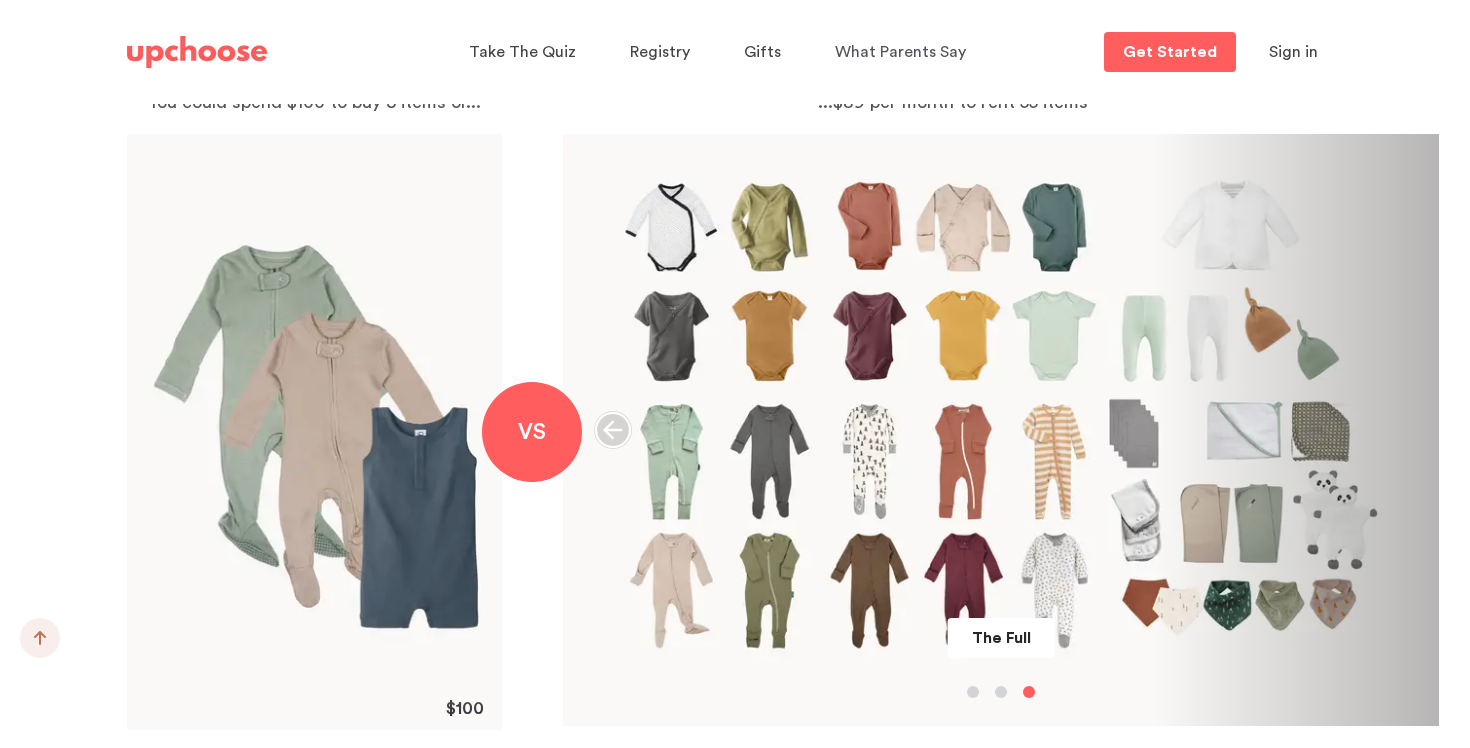scroll, scrollTop: 2206, scrollLeft: 0, axis: vertical 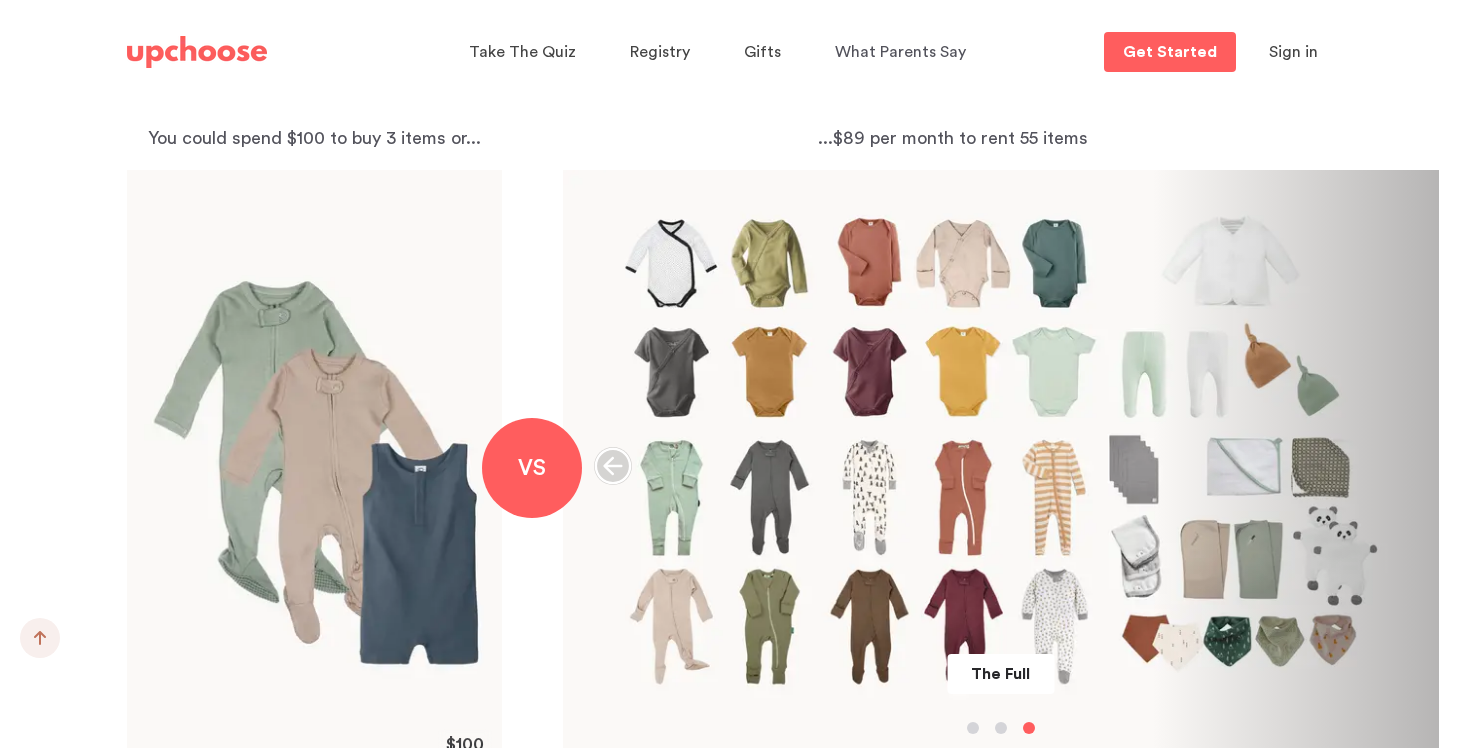 click 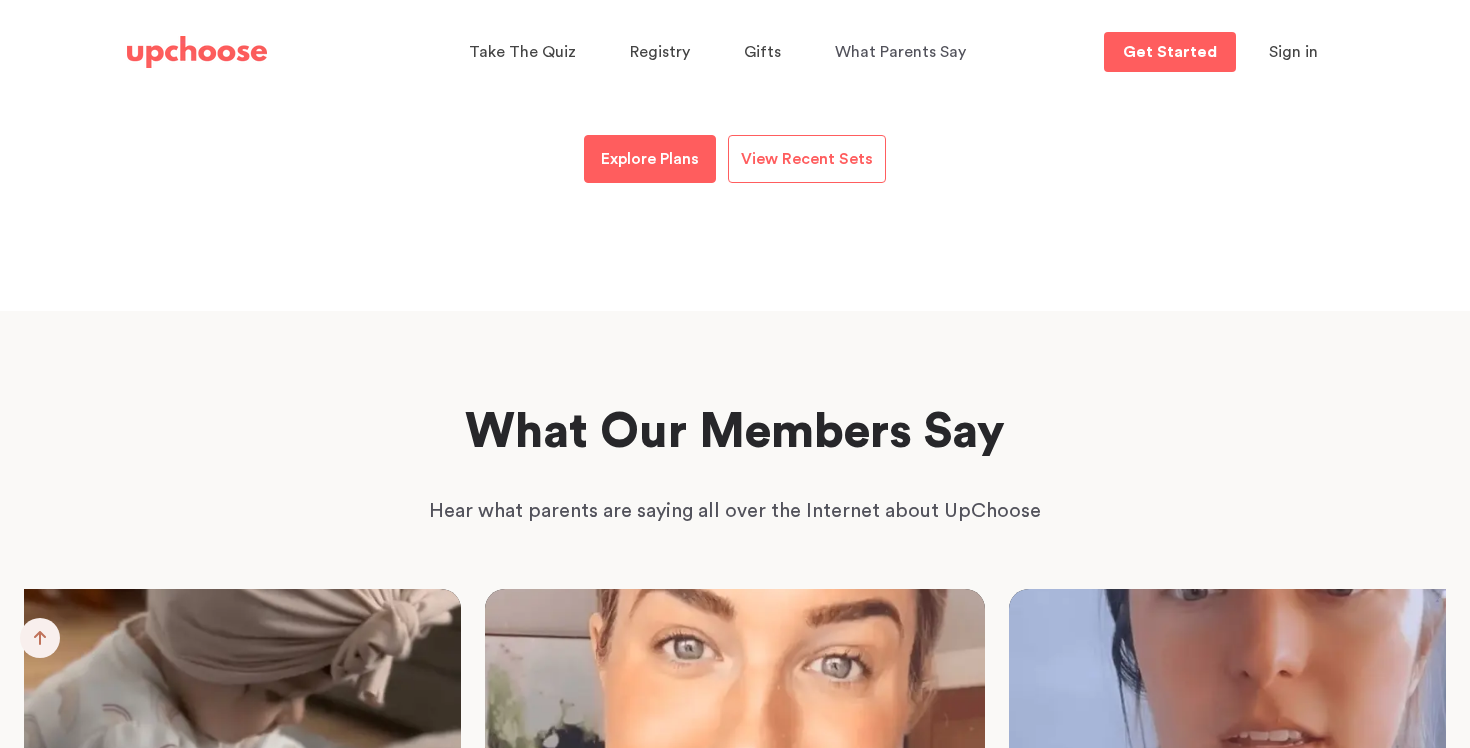 scroll, scrollTop: 2950, scrollLeft: 0, axis: vertical 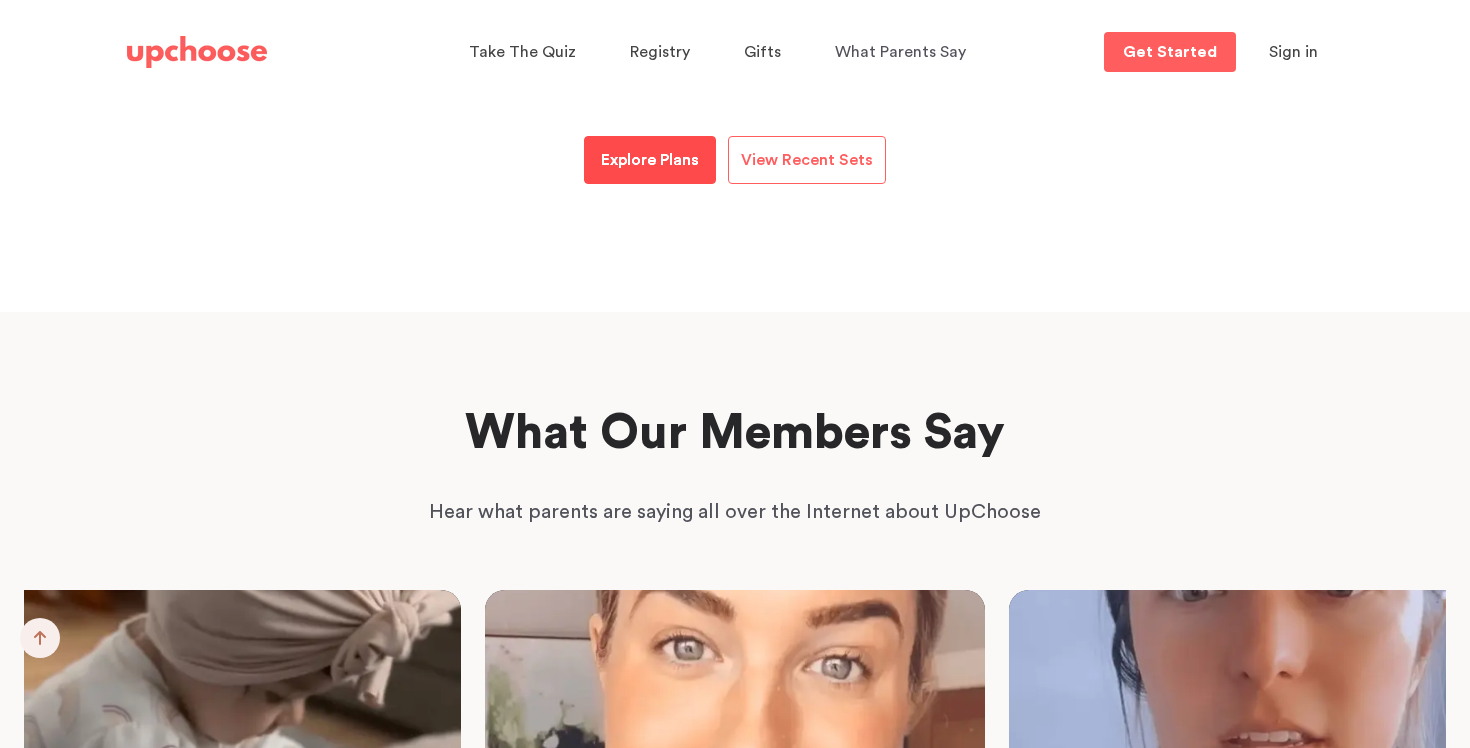 click on "Explore Plans" at bounding box center [650, 160] 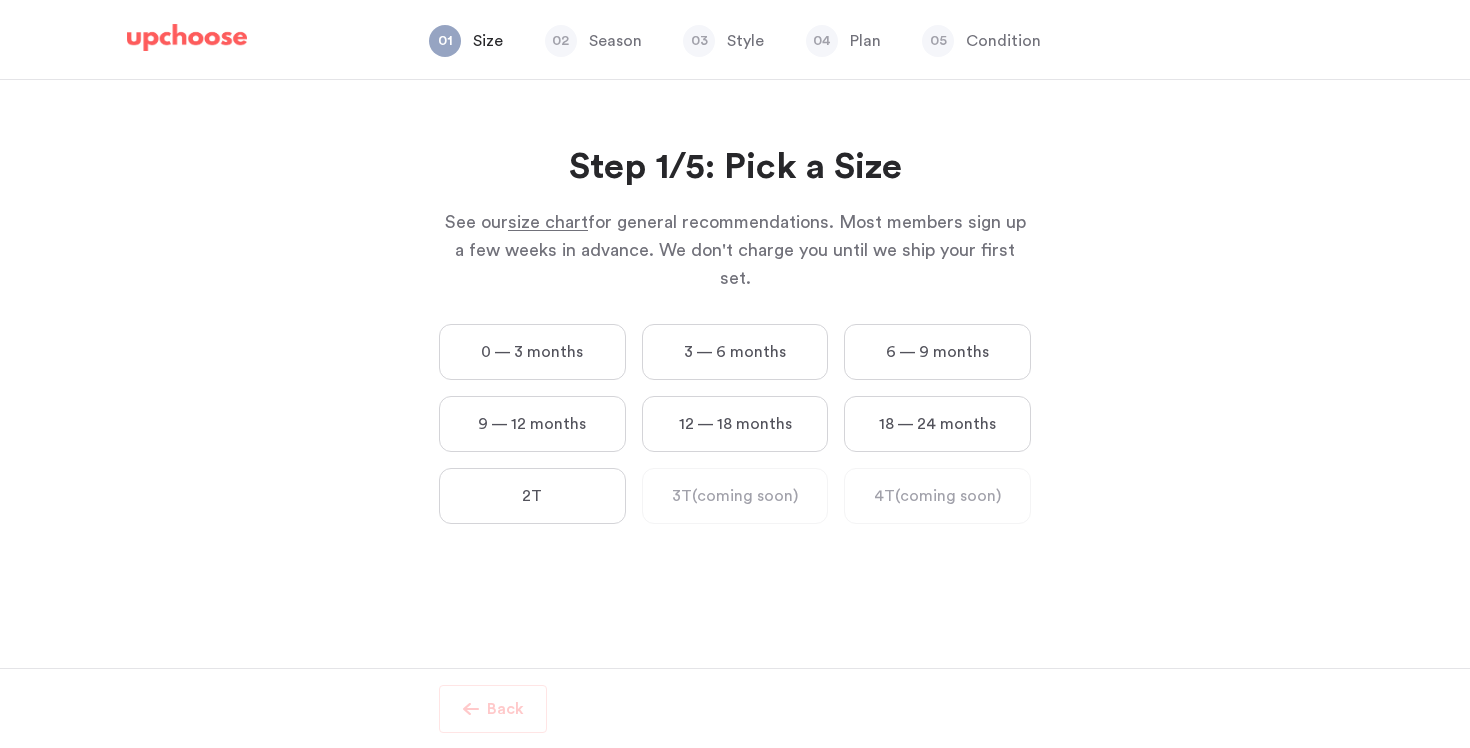 scroll, scrollTop: 0, scrollLeft: 0, axis: both 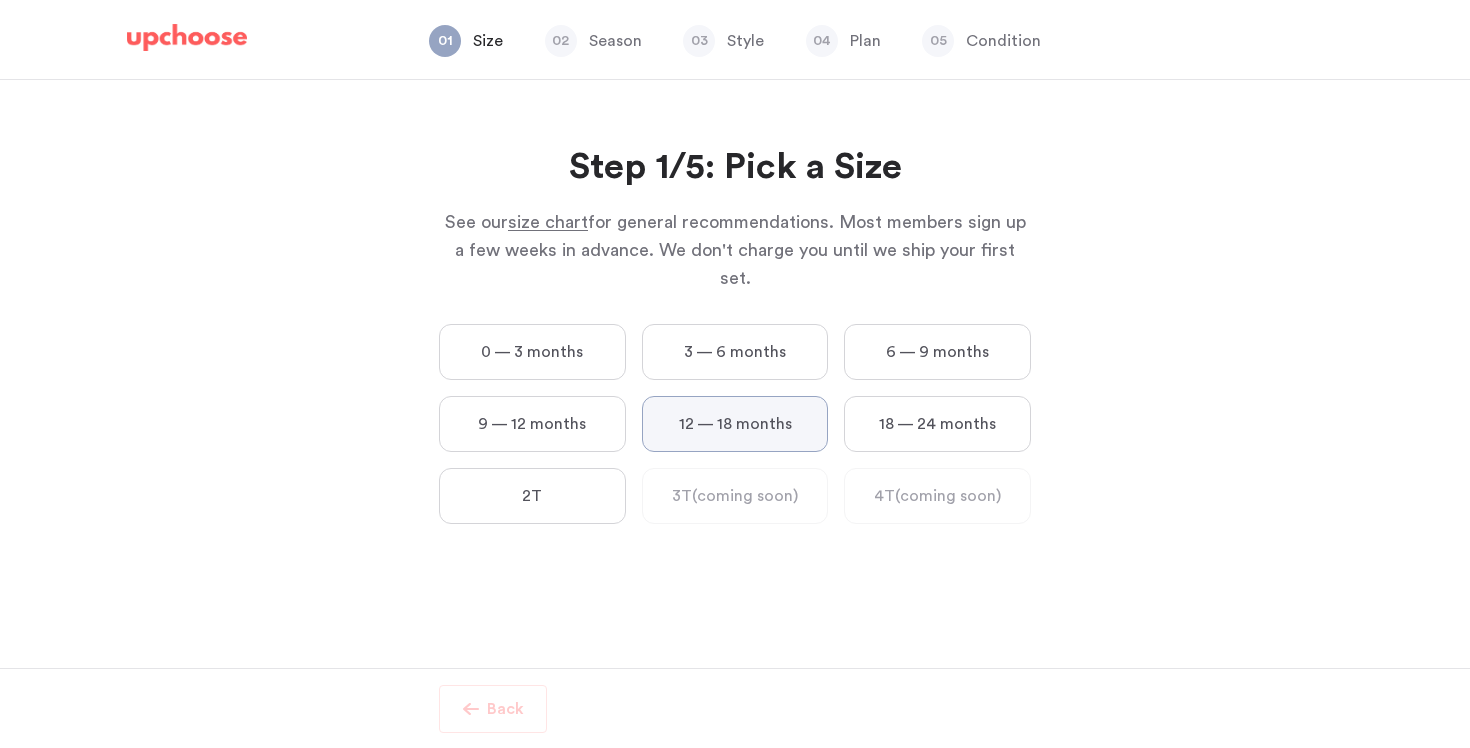 click on "12 — 18 months" at bounding box center (0, 0) 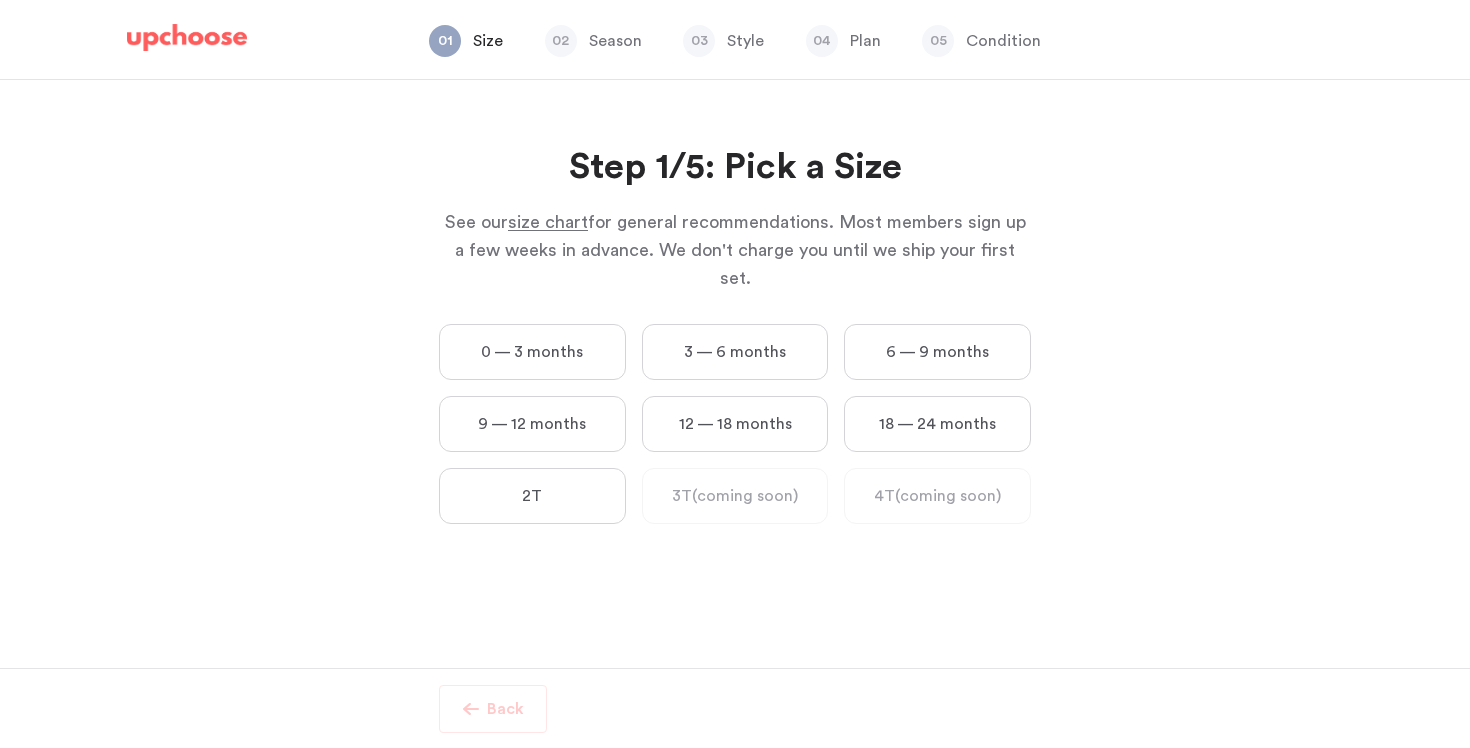scroll, scrollTop: 0, scrollLeft: 0, axis: both 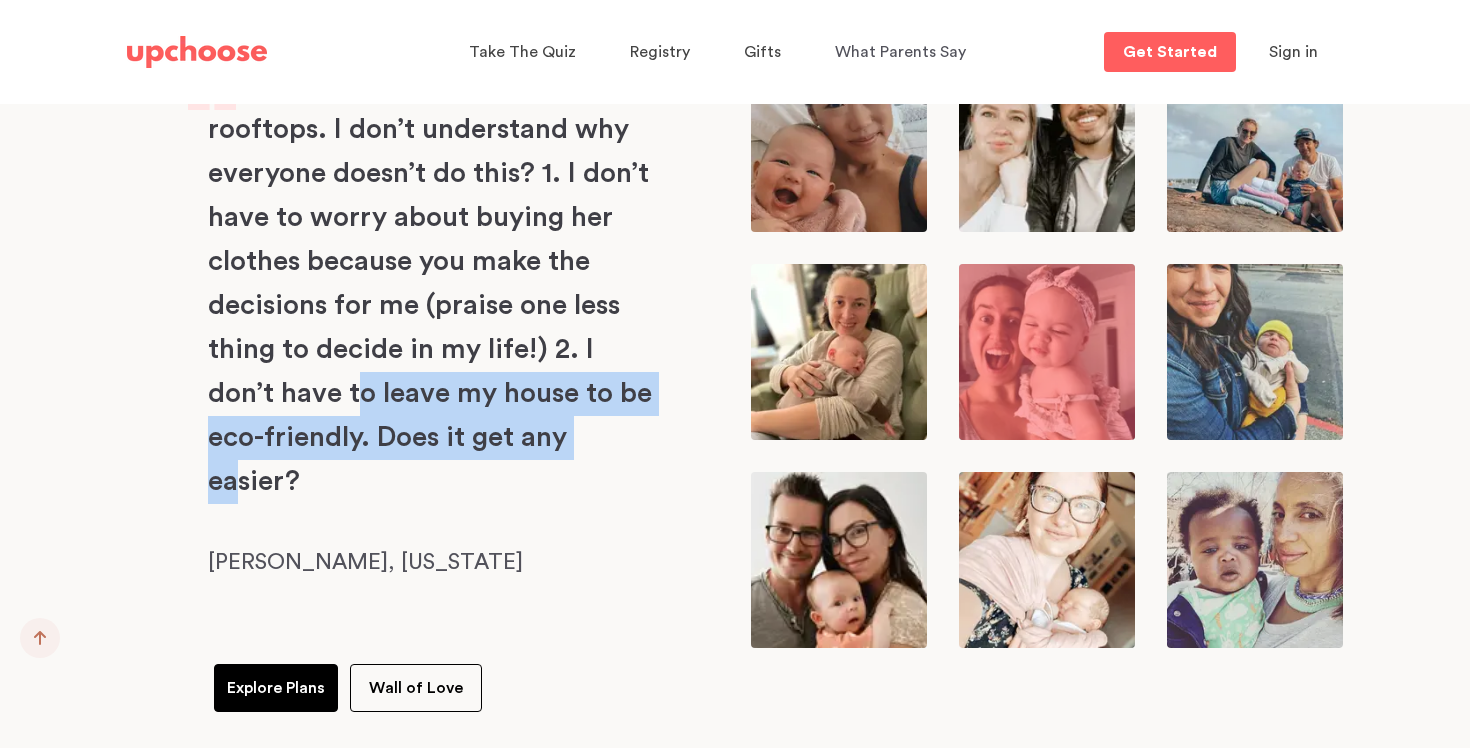 drag, startPoint x: 280, startPoint y: 407, endPoint x: 554, endPoint y: 451, distance: 277.51035 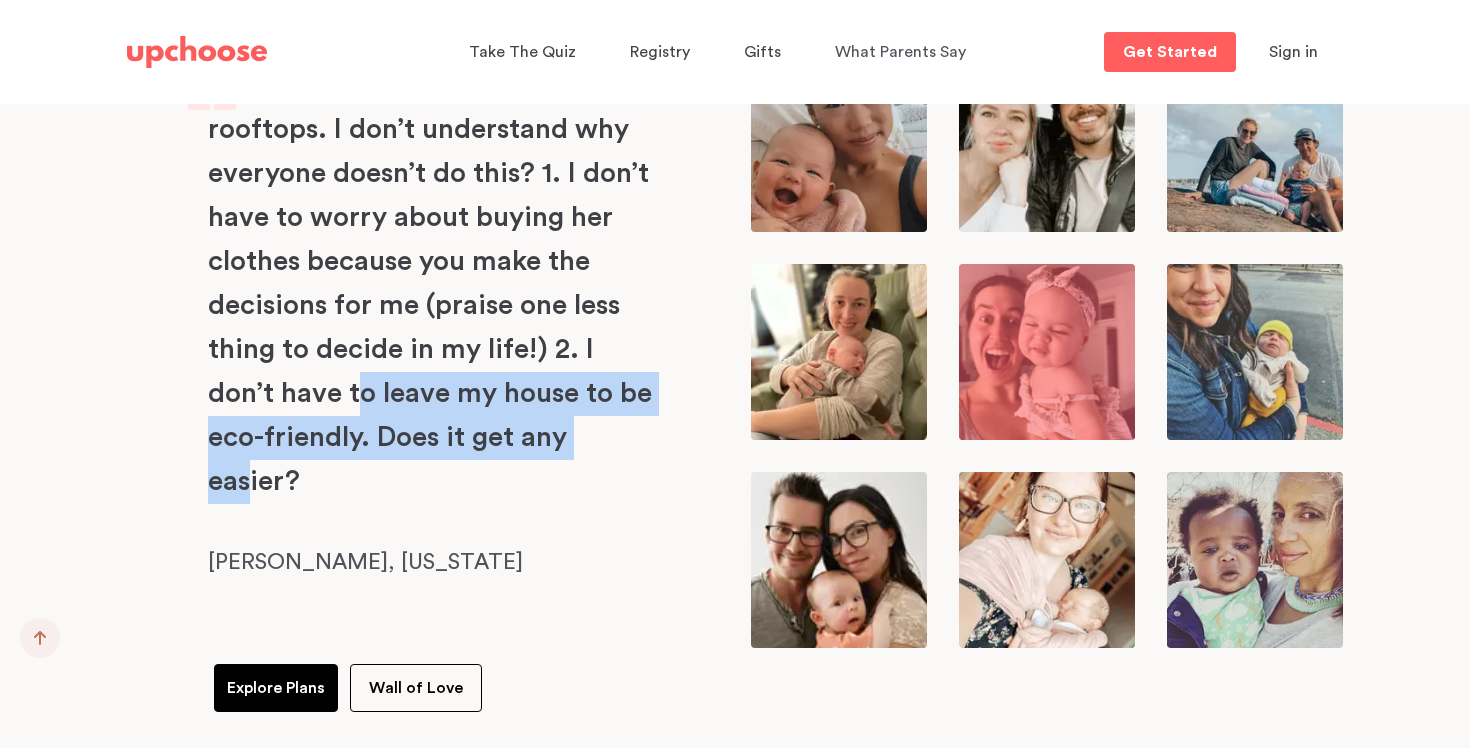 click on "It deserves to be shouted from the rooftops. I don’t understand why everyone doesn’t do this? 1. I don’t have to worry about buying her clothes because you make the decisions for me (praise one less thing to decide in my life!) 2. I don’t have to leave my house to be eco-friendly. Does it get any easier?" at bounding box center [436, 284] 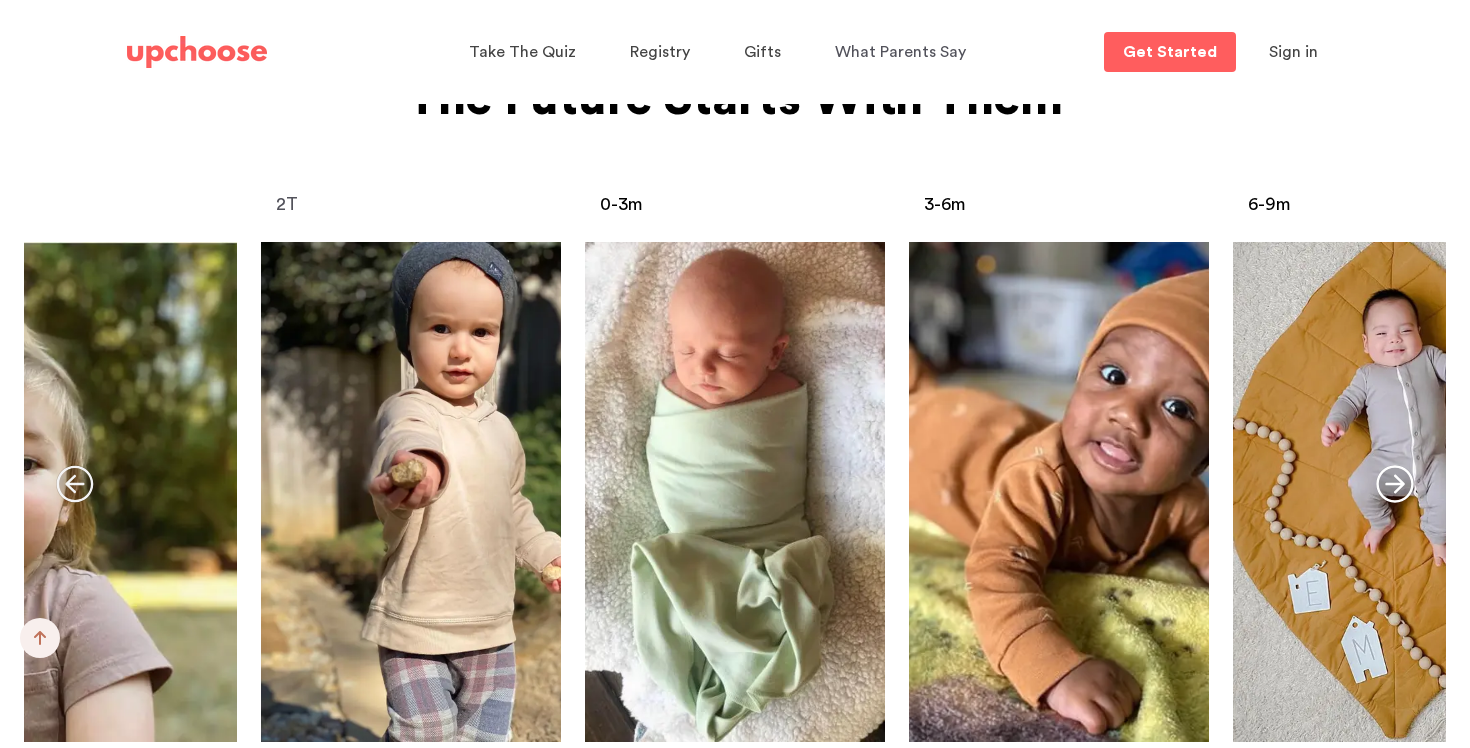 scroll, scrollTop: 7408, scrollLeft: 0, axis: vertical 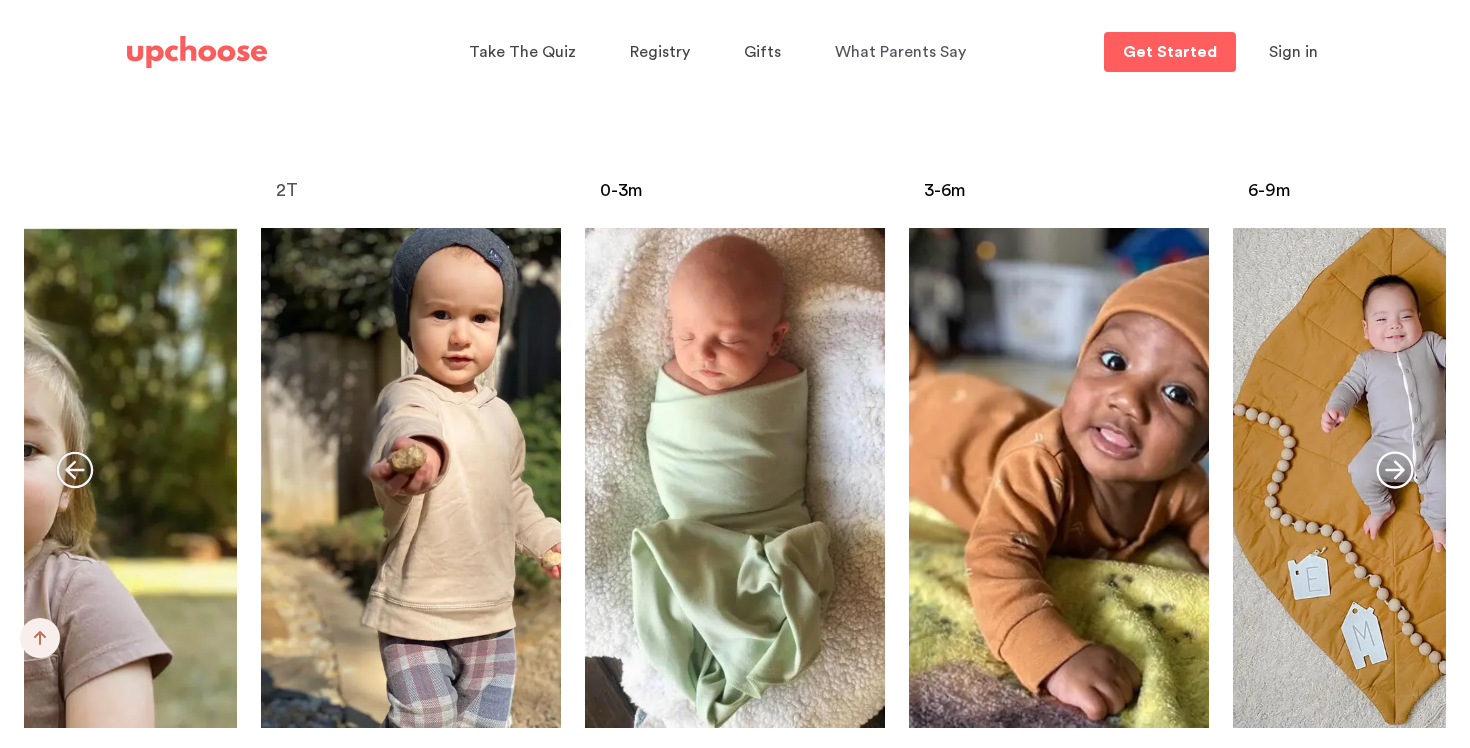 click 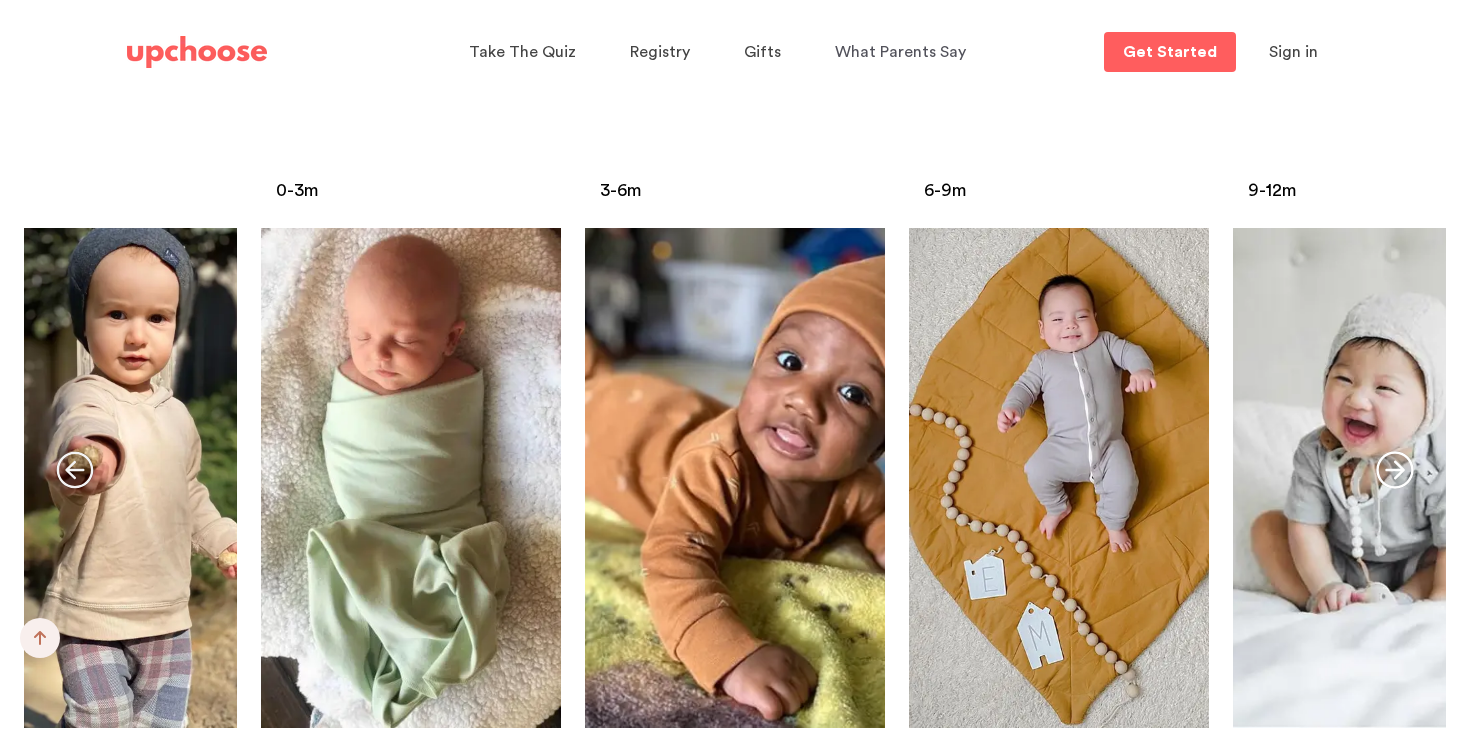 click 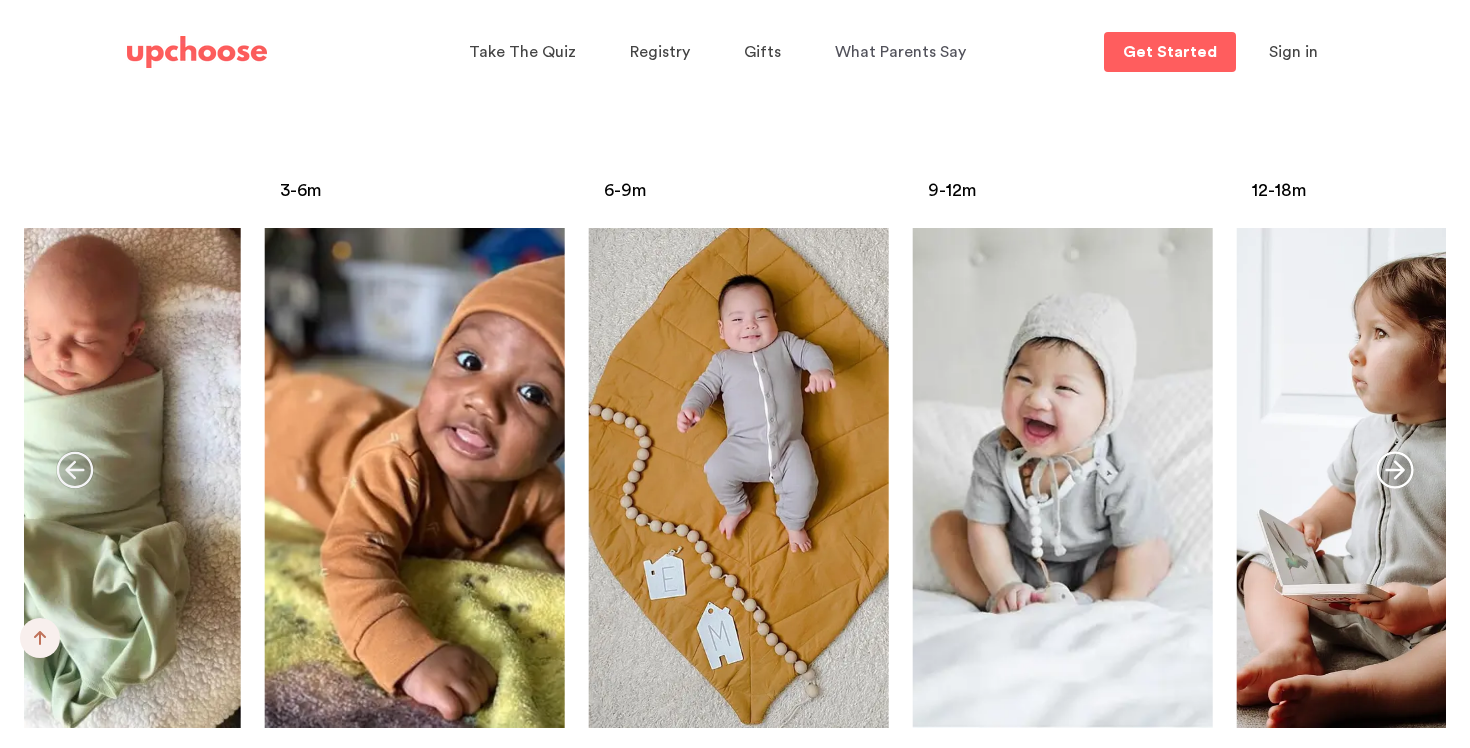 click 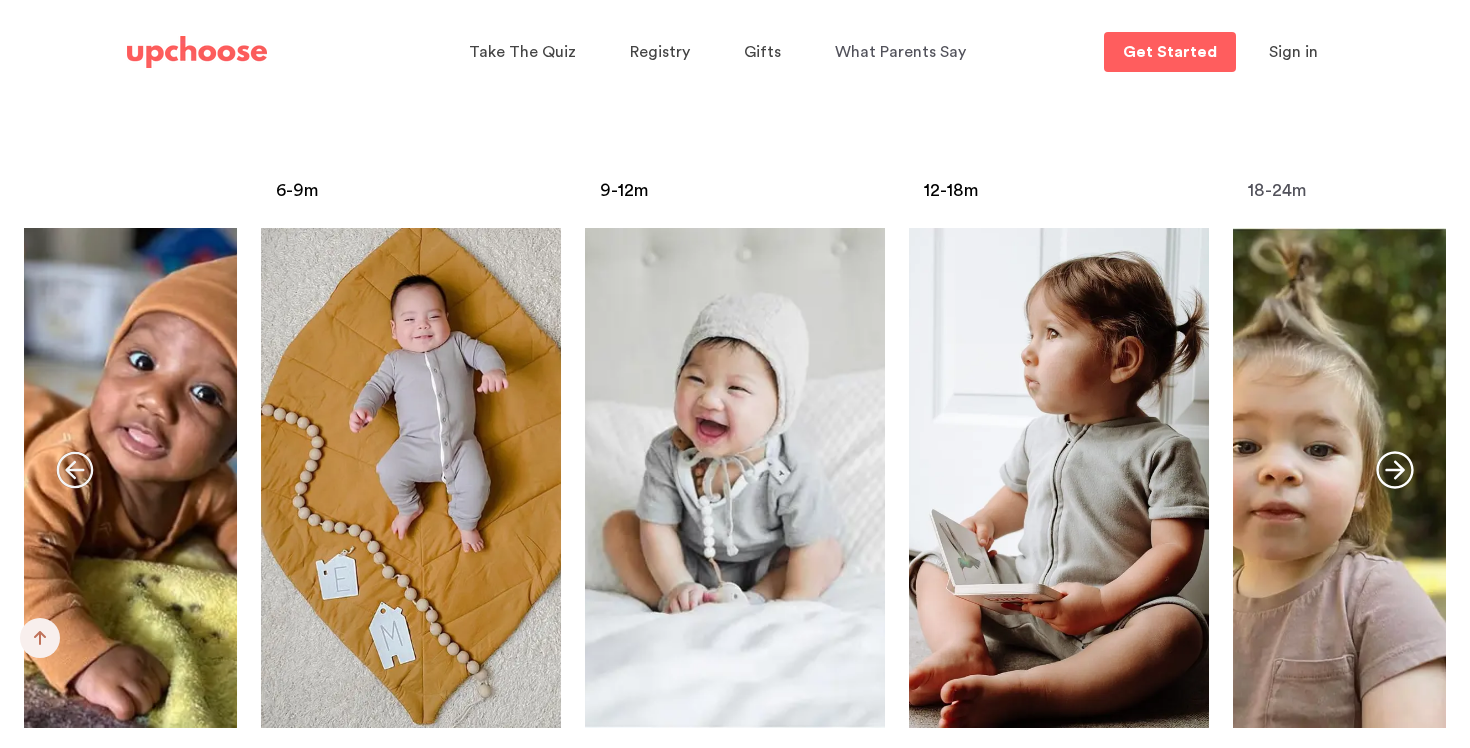 click 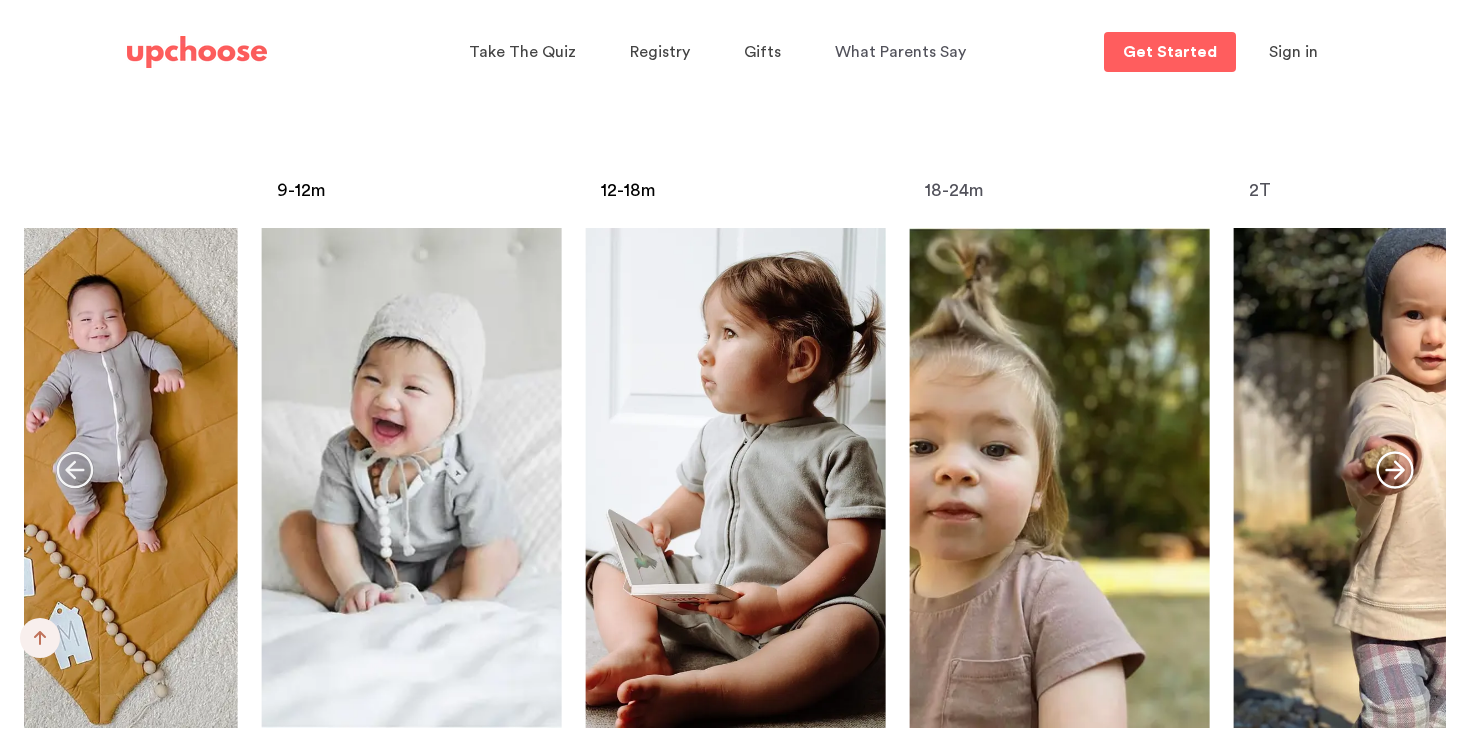 click 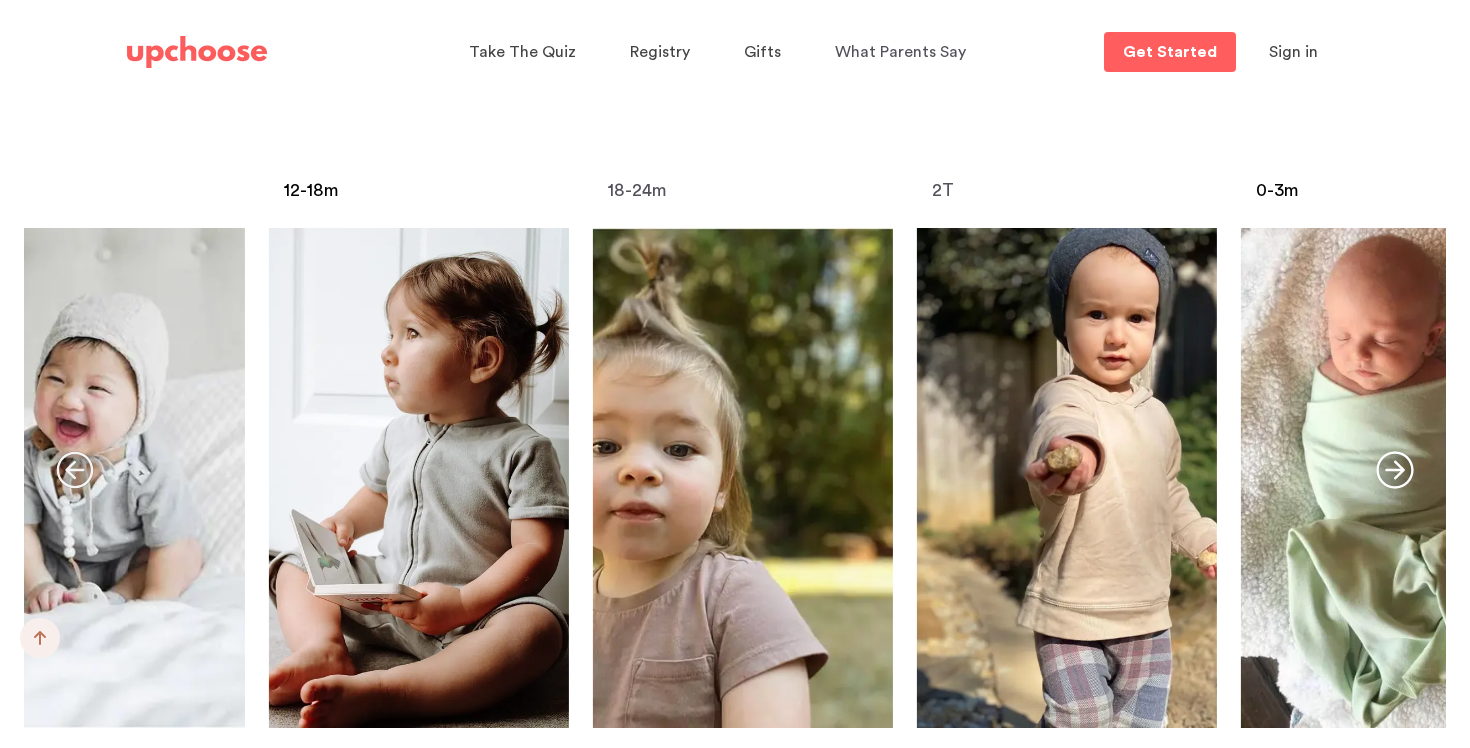 click 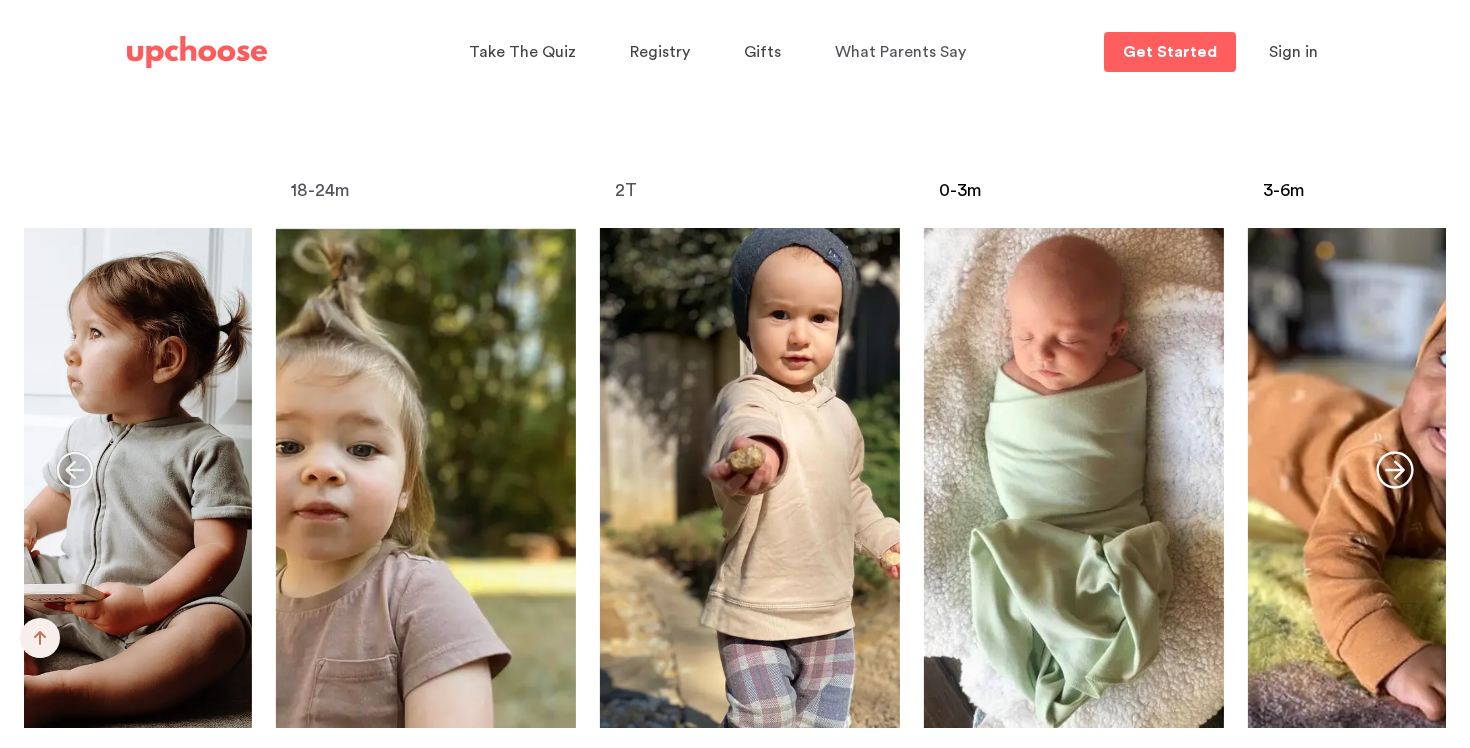 click 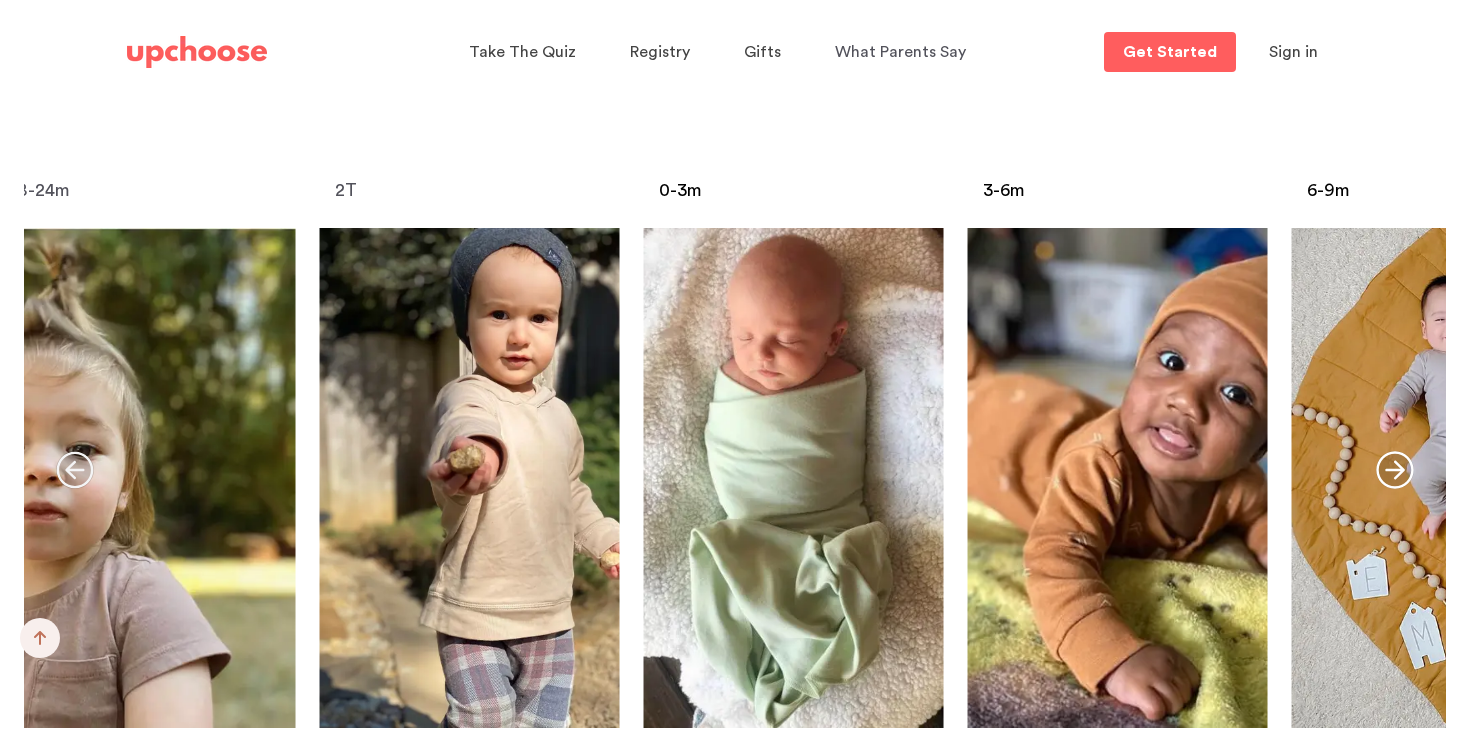 click 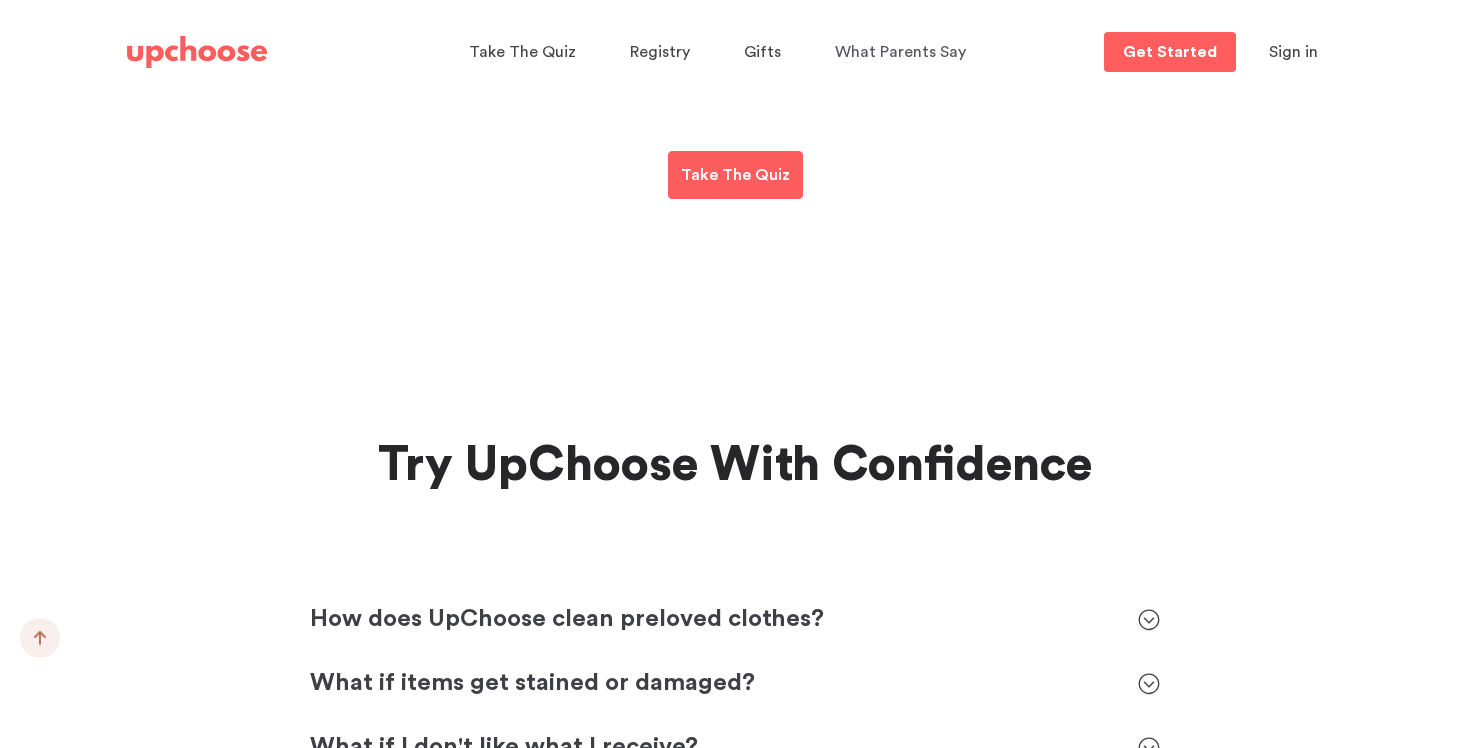 scroll, scrollTop: 8366, scrollLeft: 0, axis: vertical 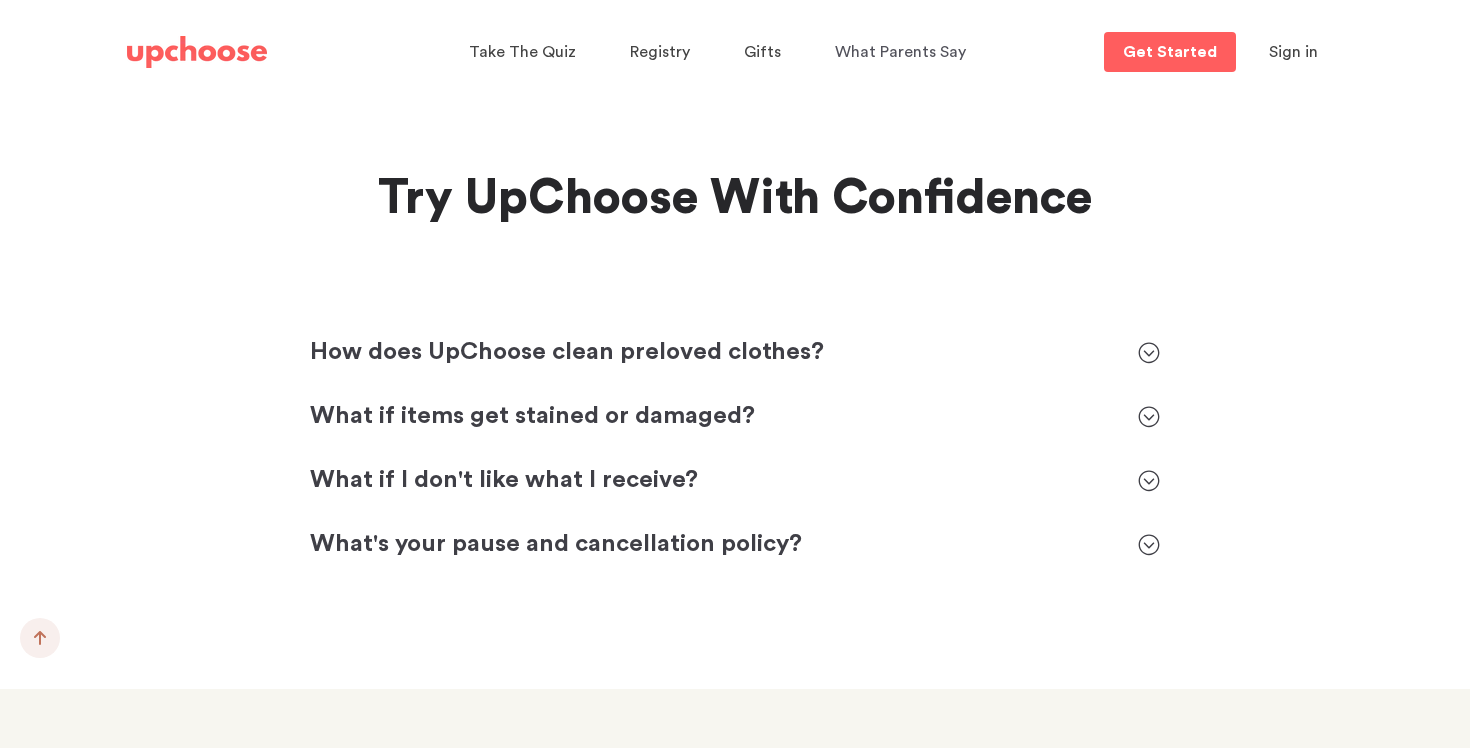 click 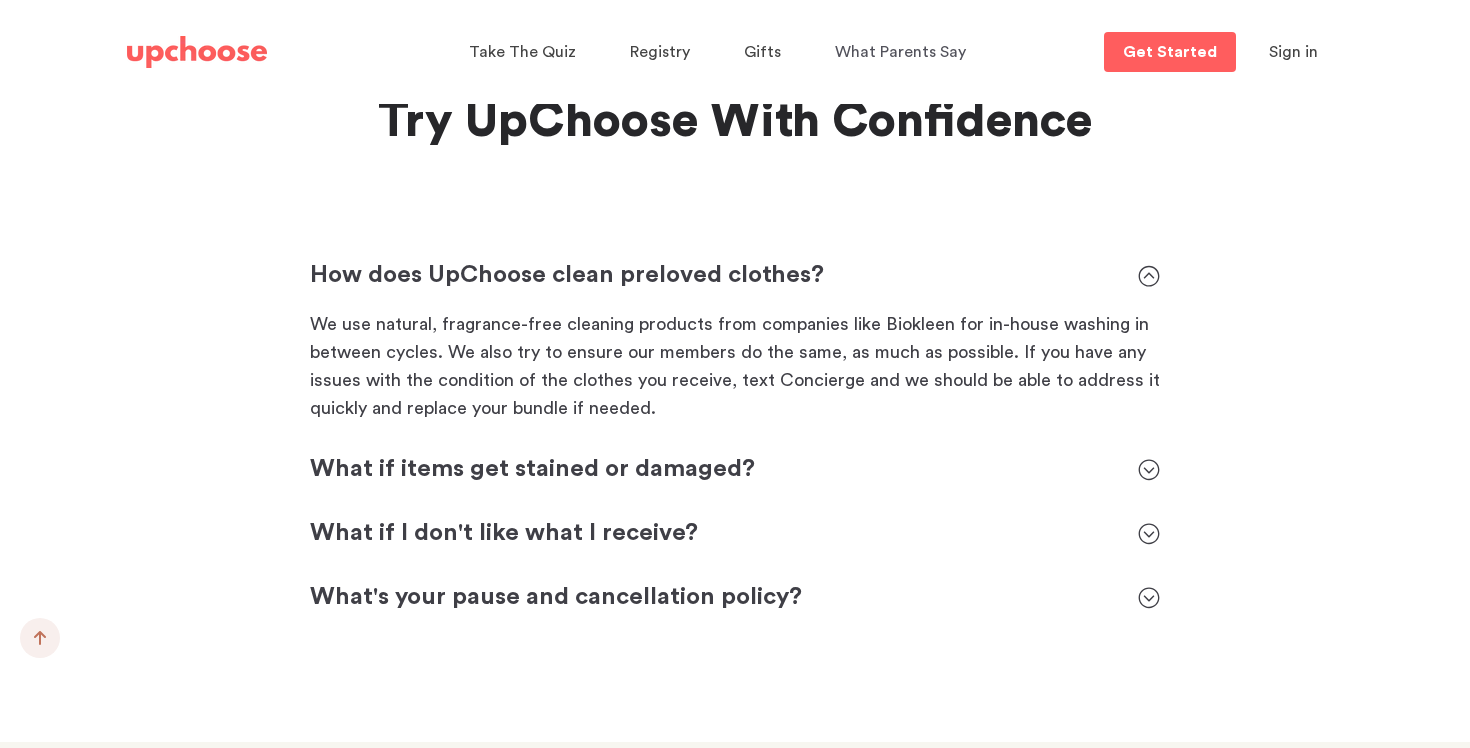 scroll, scrollTop: 8446, scrollLeft: 0, axis: vertical 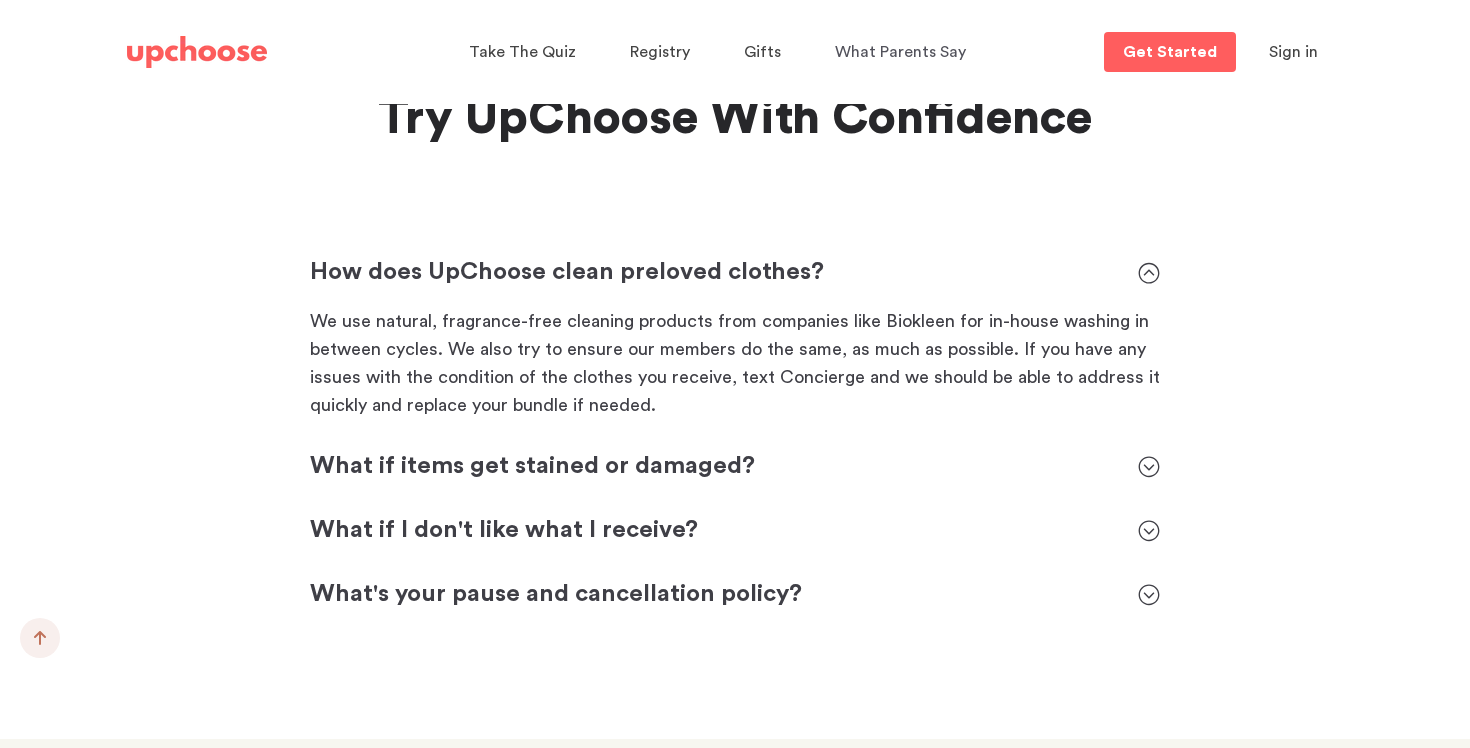 click 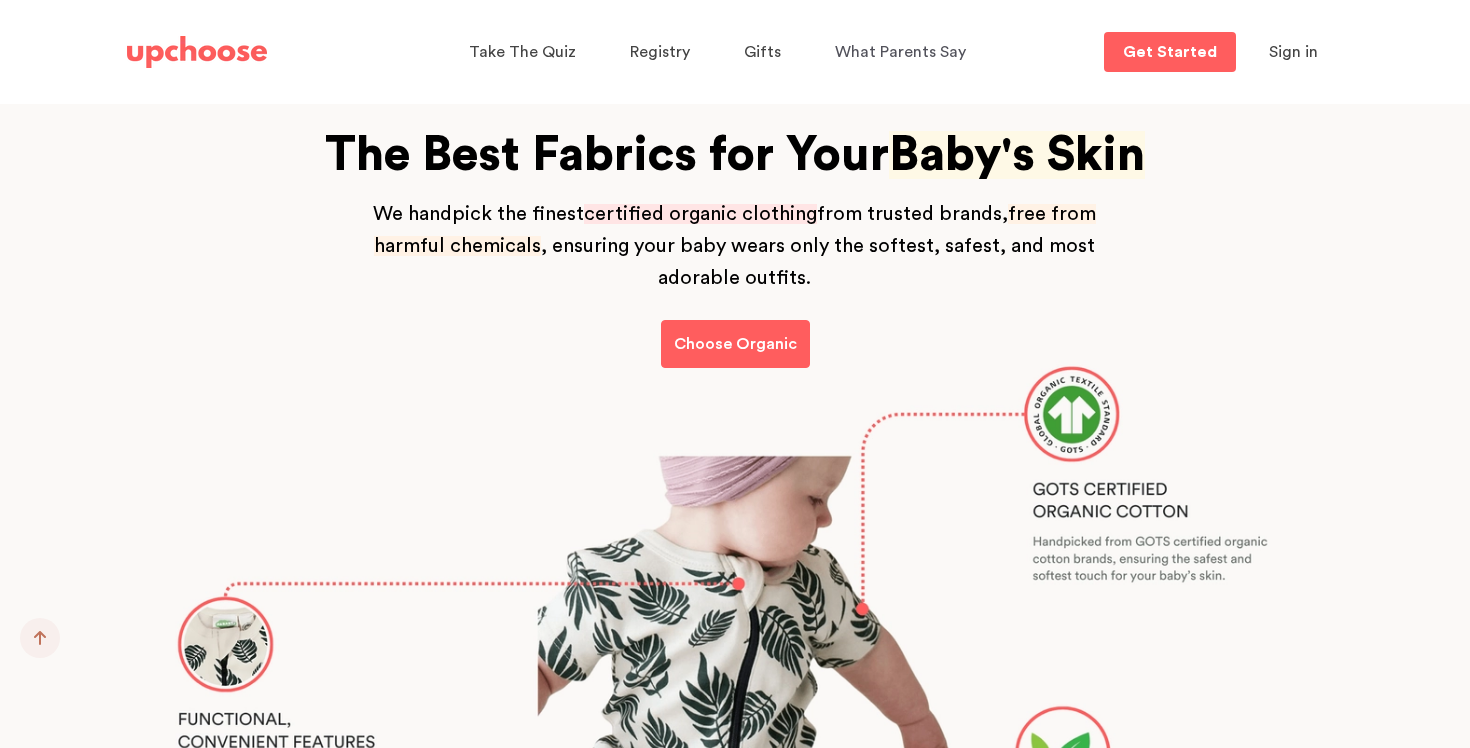 scroll, scrollTop: 10361, scrollLeft: 0, axis: vertical 